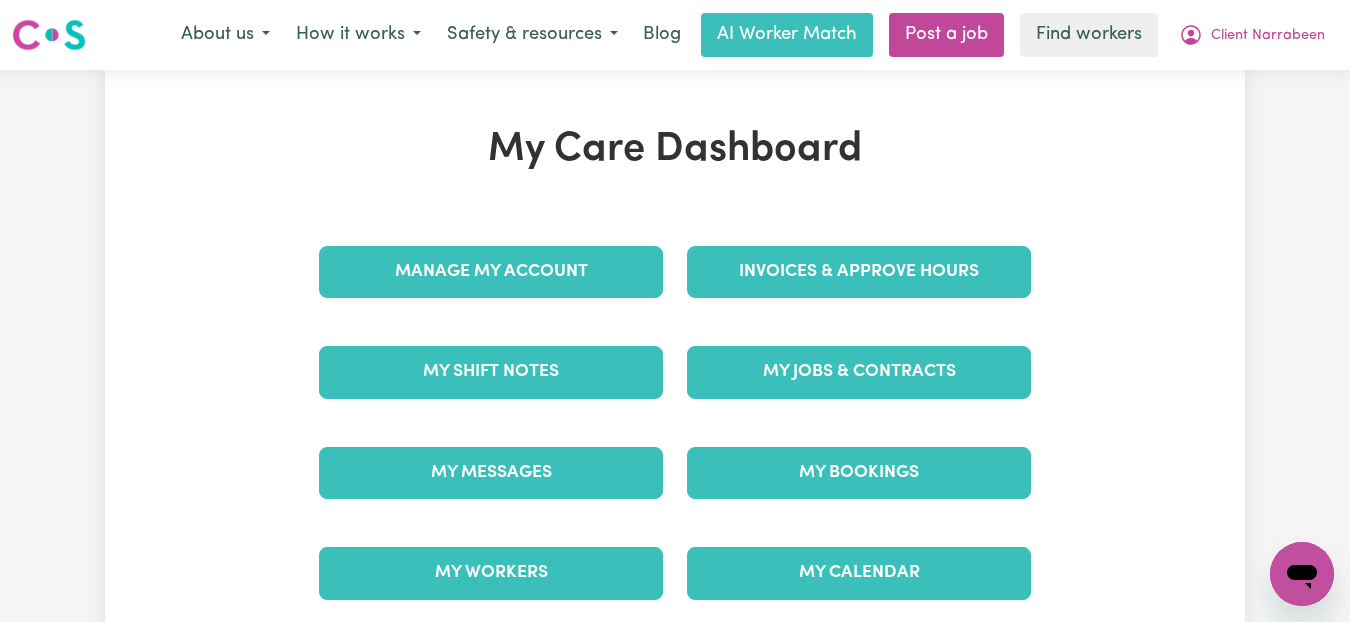 scroll, scrollTop: 0, scrollLeft: 0, axis: both 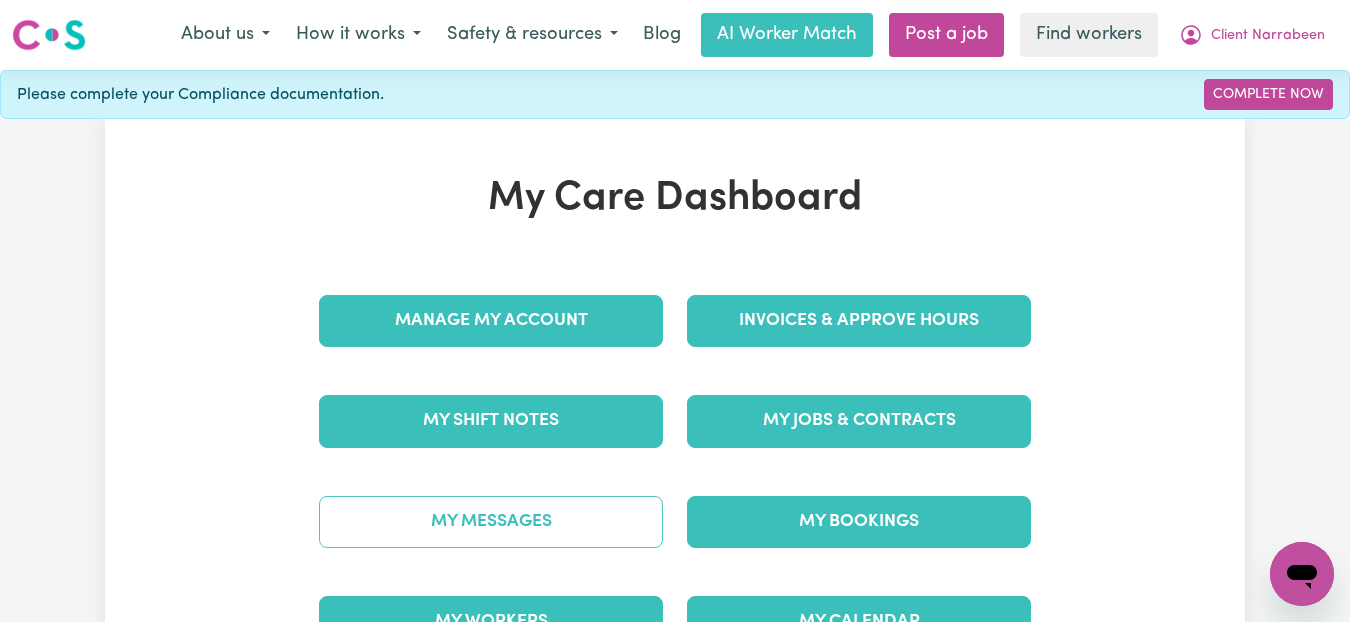 click on "My Messages" at bounding box center (491, 522) 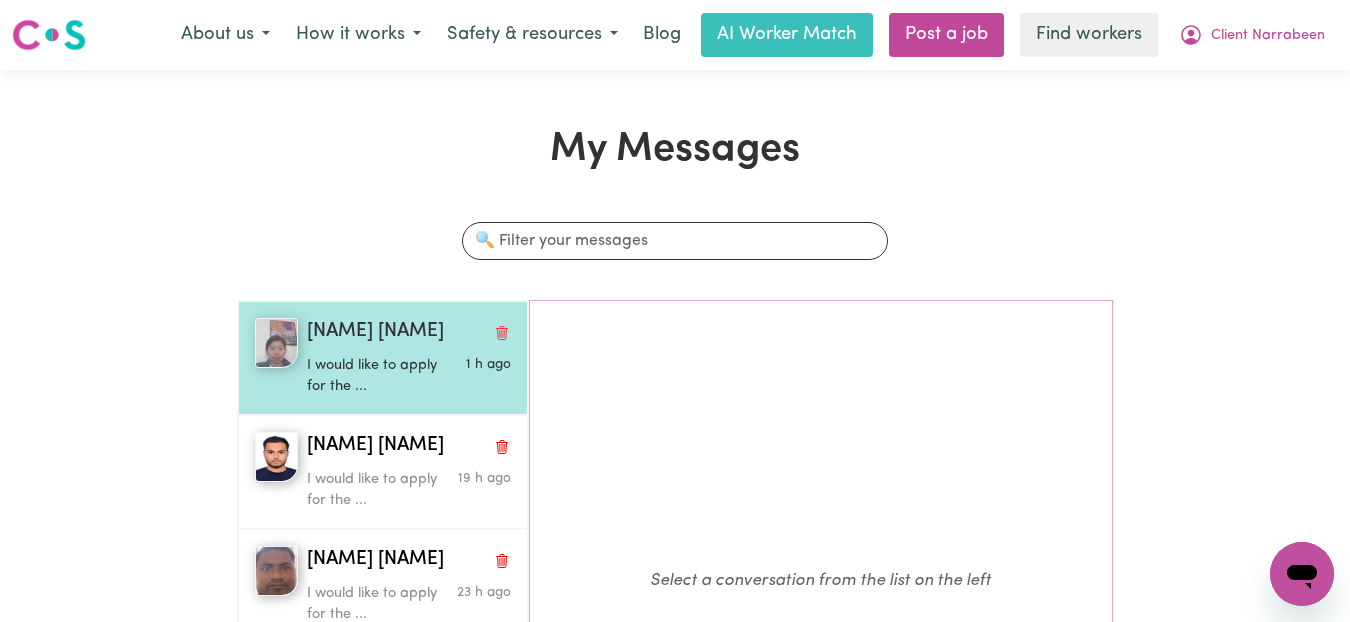 click on "I would like to apply for the ..." at bounding box center (375, 376) 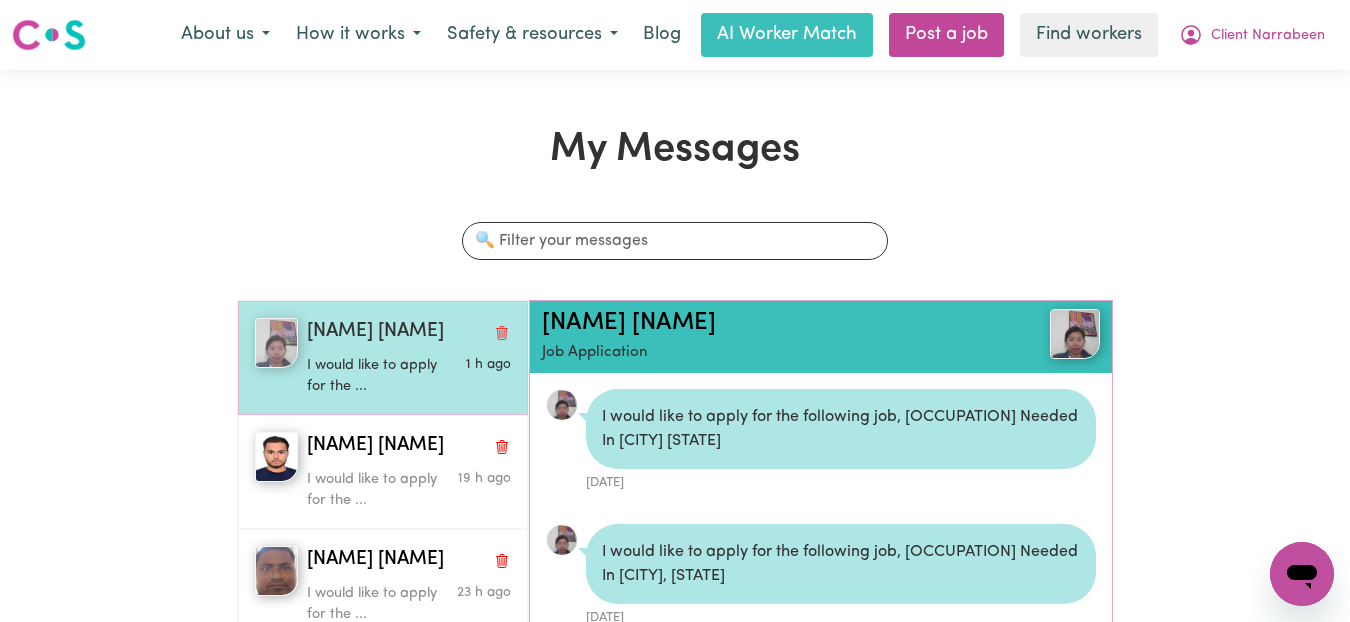 scroll, scrollTop: 12, scrollLeft: 0, axis: vertical 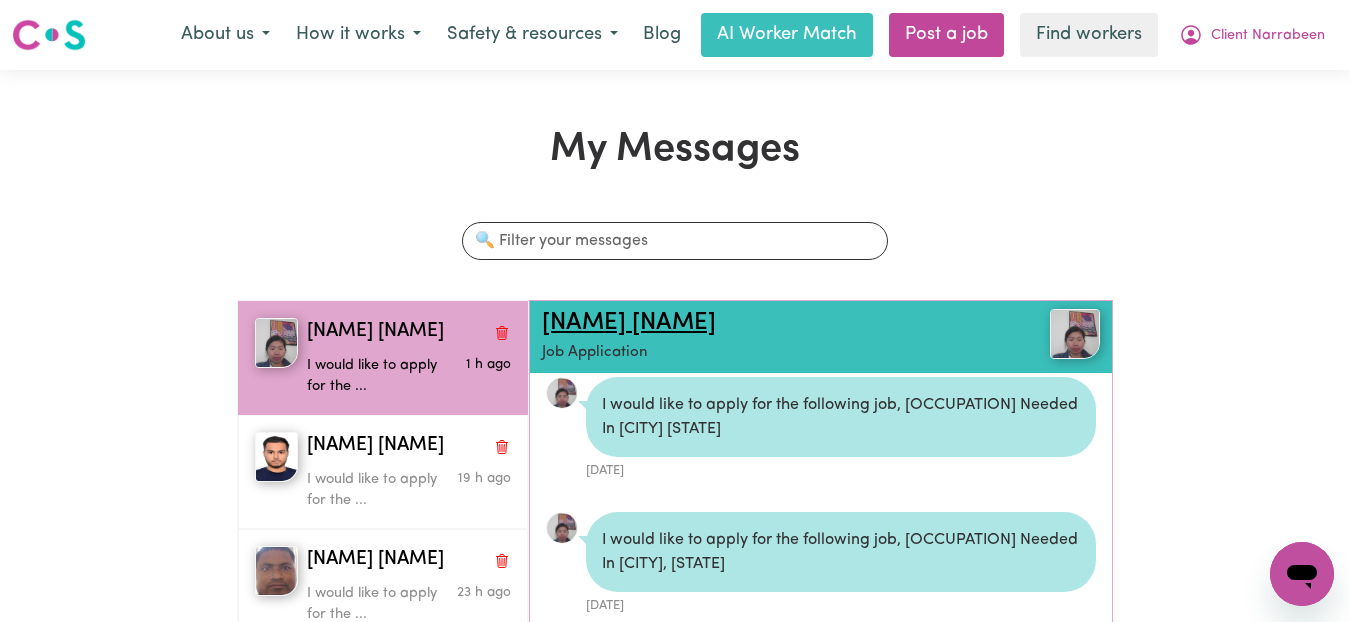 click on "Edita S" at bounding box center [629, 323] 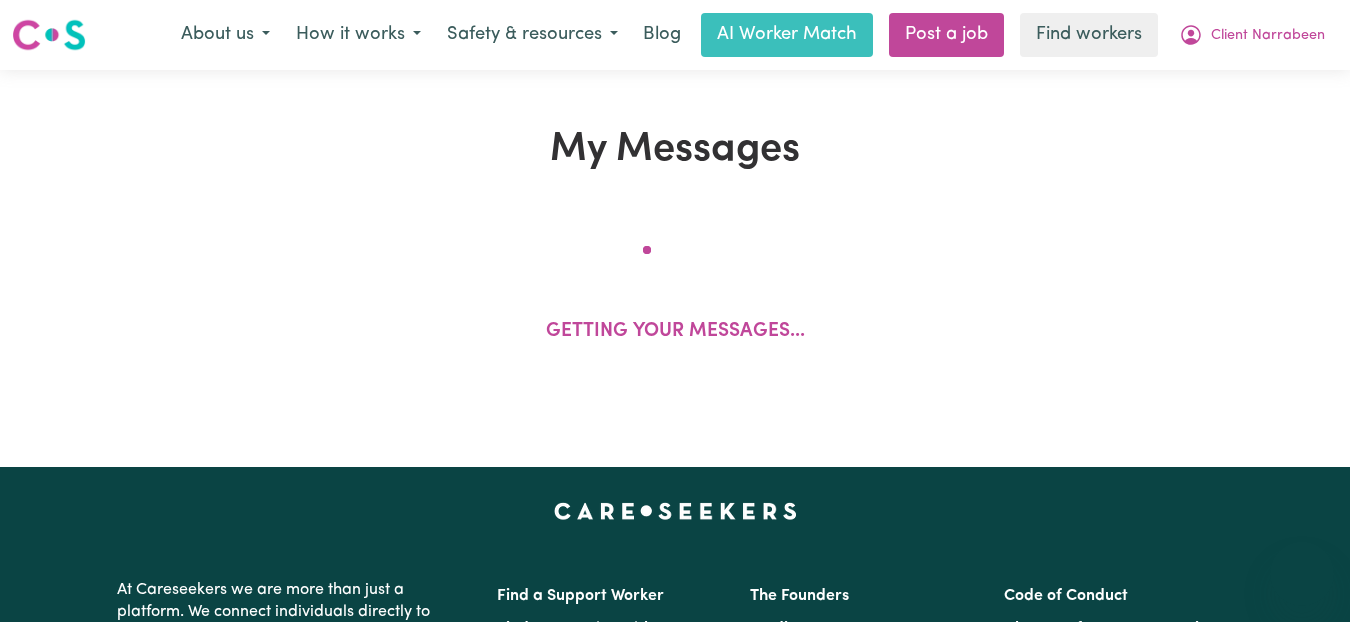 scroll, scrollTop: 0, scrollLeft: 0, axis: both 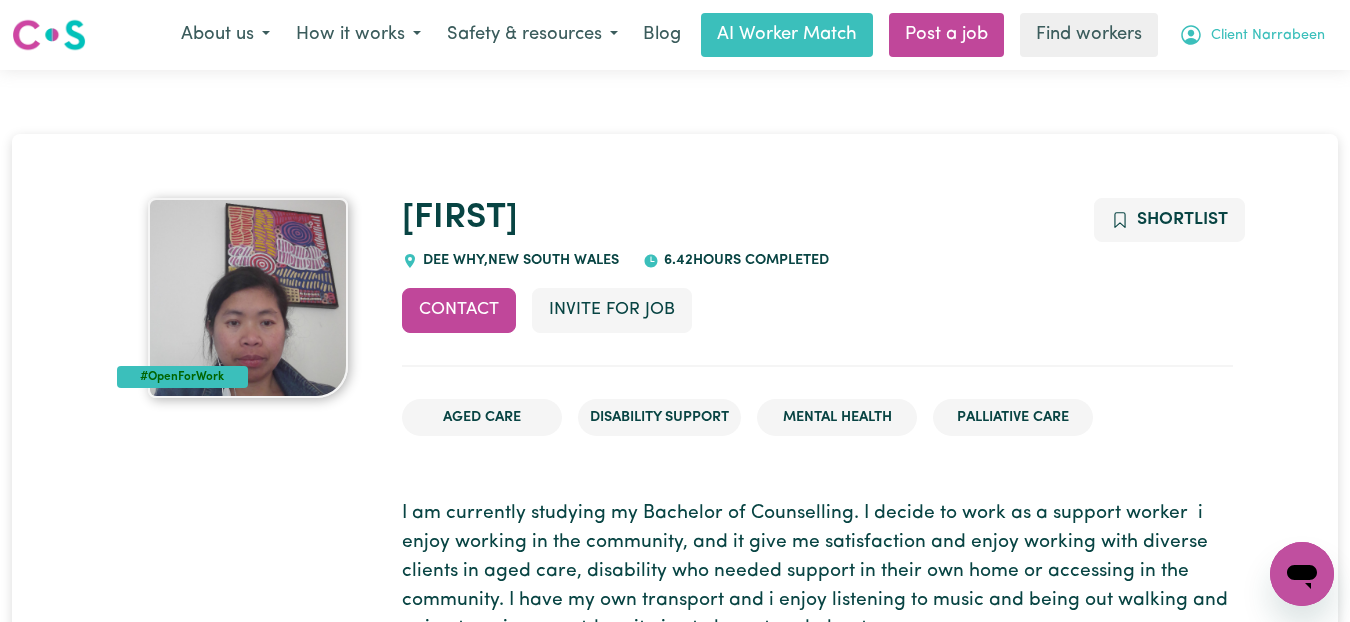 click on "Client Narrabeen" at bounding box center [1252, 35] 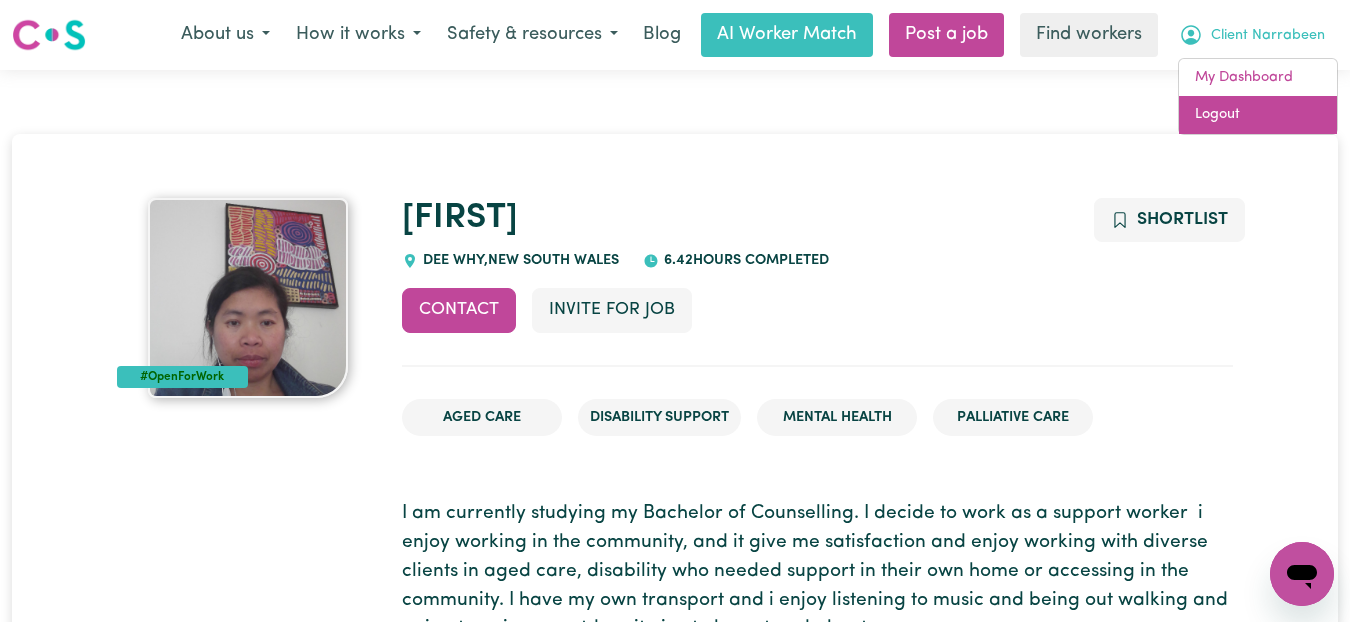click on "Logout" at bounding box center [1258, 115] 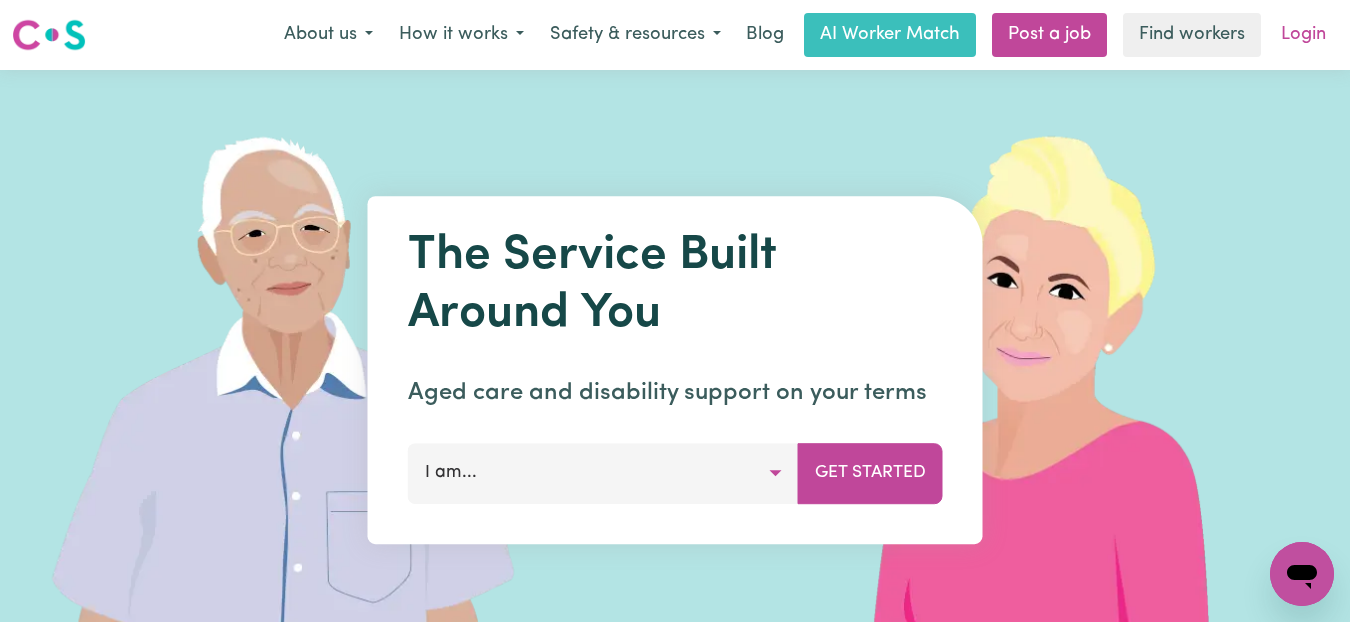 click on "Login" at bounding box center (1303, 35) 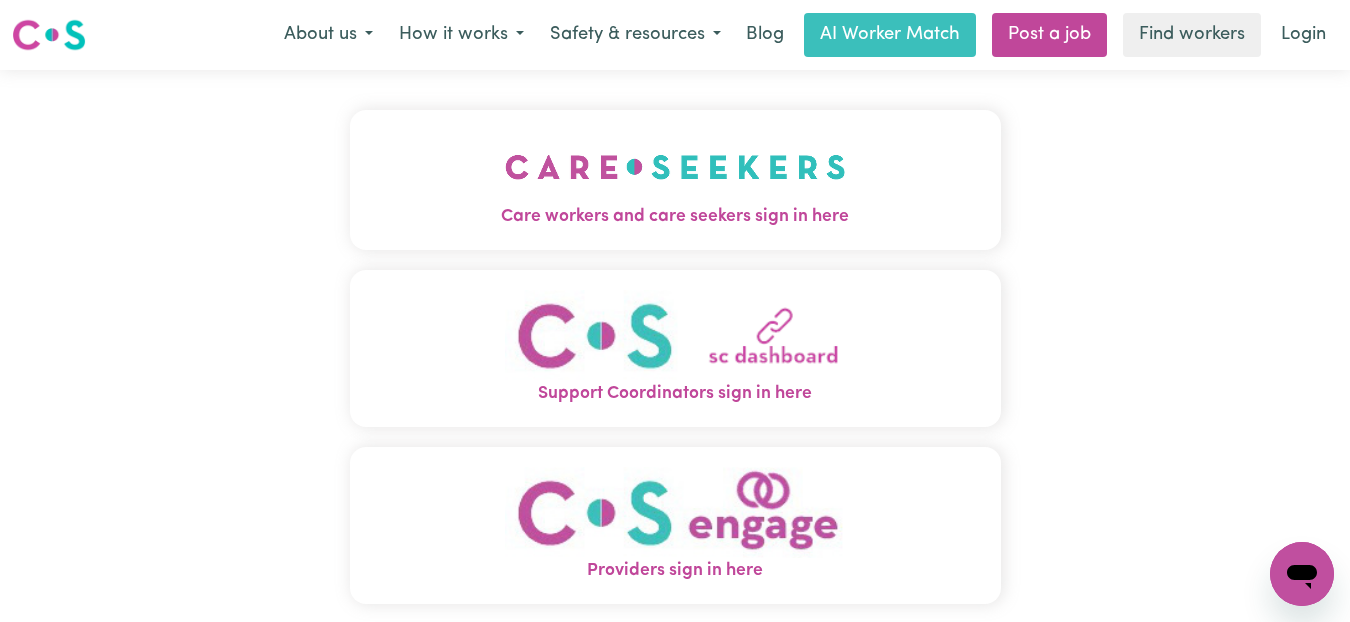 click at bounding box center (675, 167) 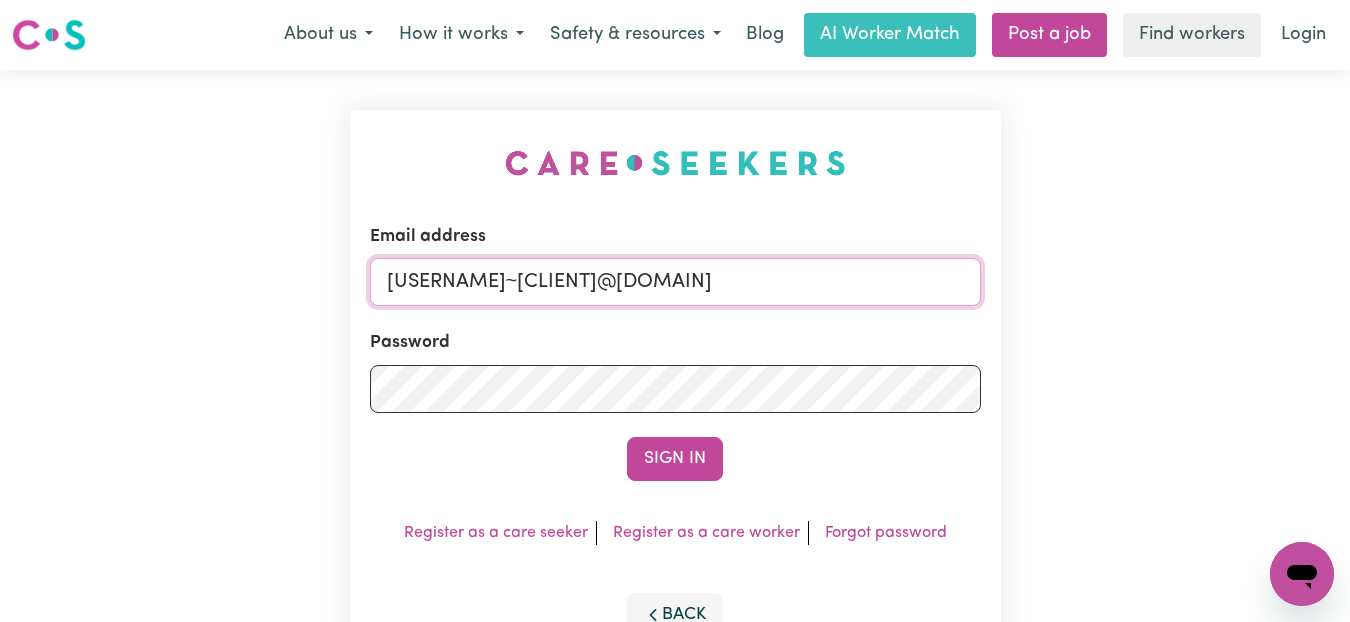 drag, startPoint x: 904, startPoint y: 288, endPoint x: 496, endPoint y: 281, distance: 408.06006 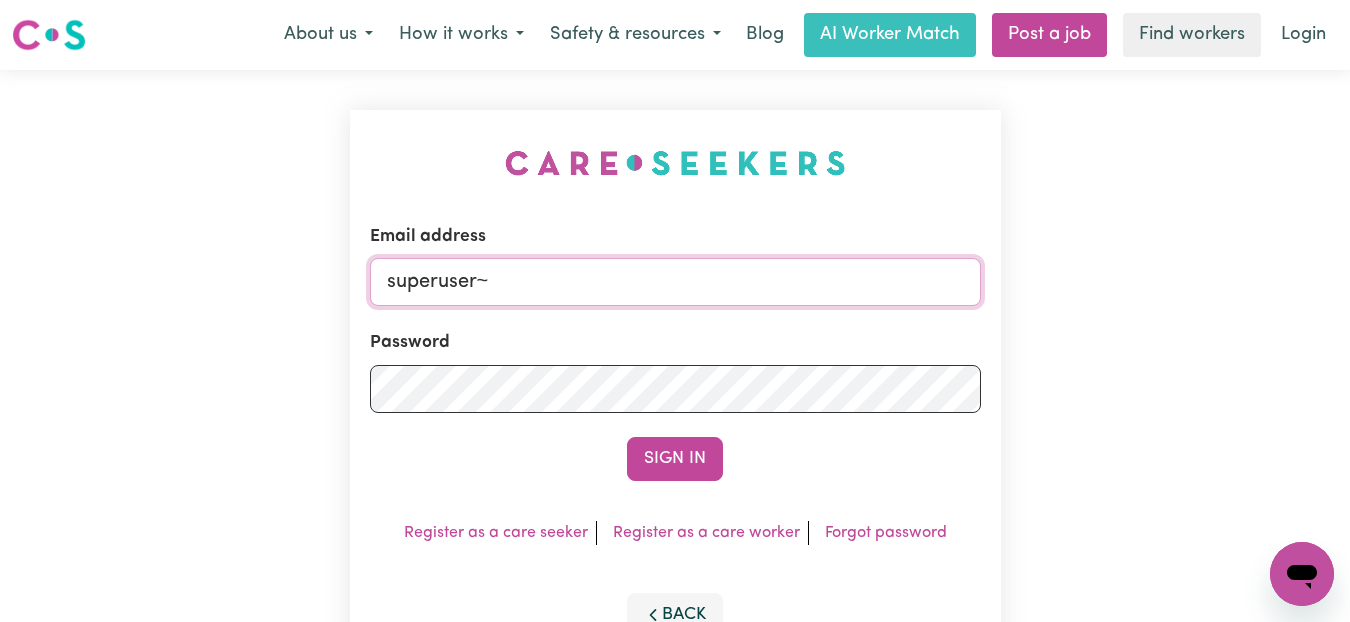 paste on "[CLIENT]@[DOMAIN]" 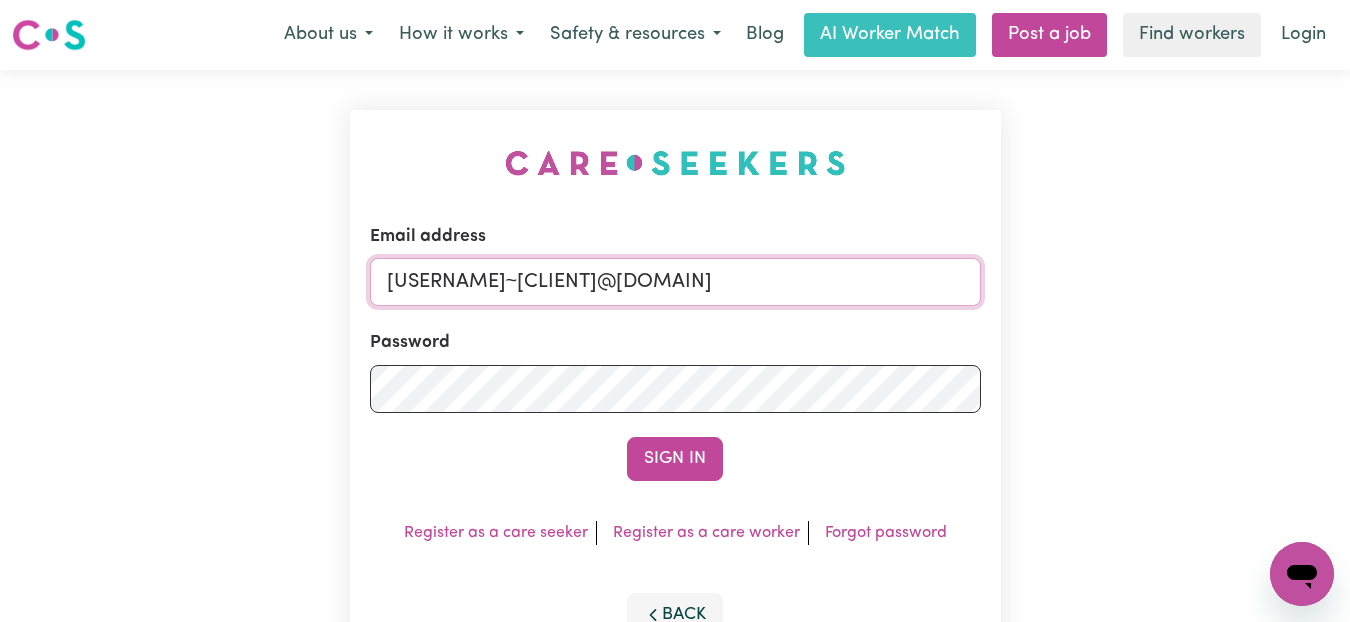 type on "[USERNAME]~[CLIENT]@[DOMAIN]" 